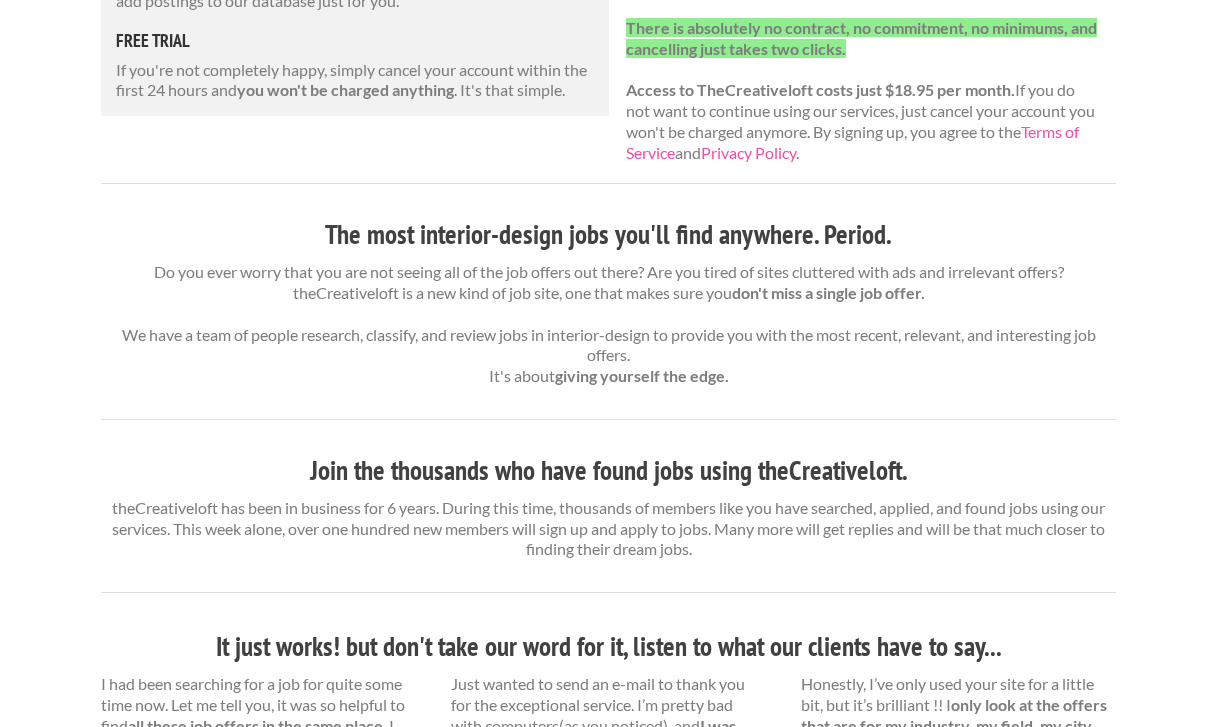 scroll, scrollTop: 0, scrollLeft: 0, axis: both 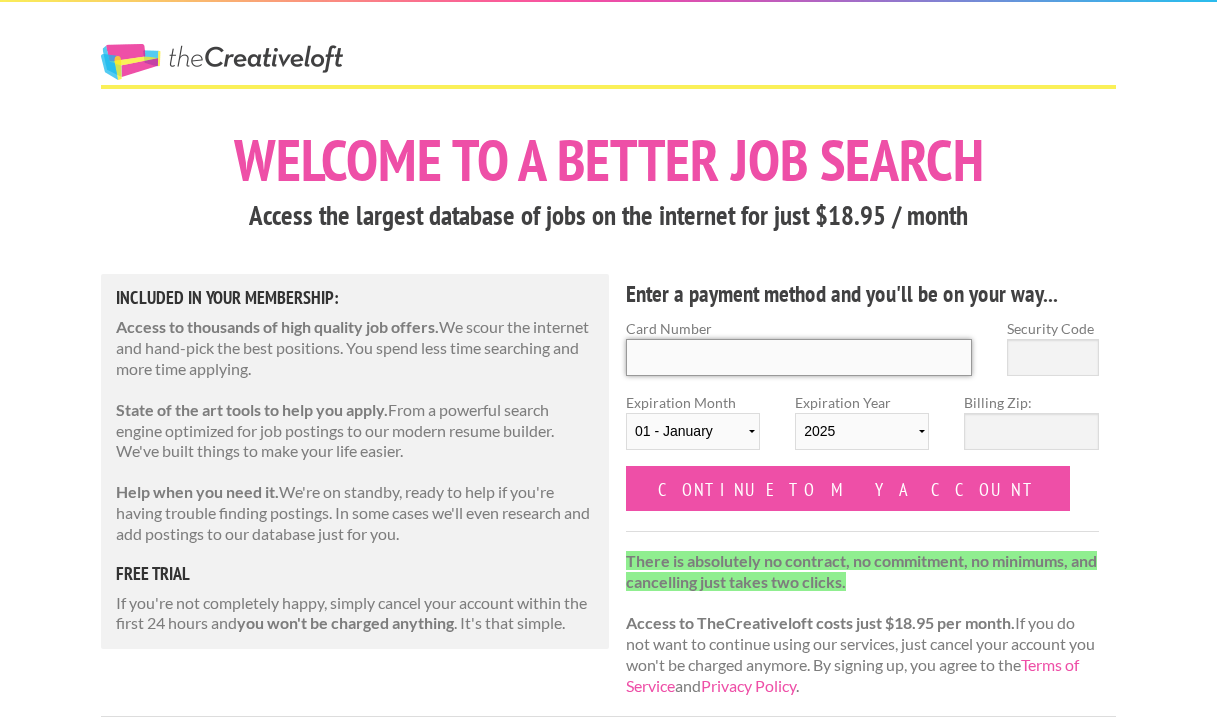 click on "Card Number" at bounding box center [799, 357] 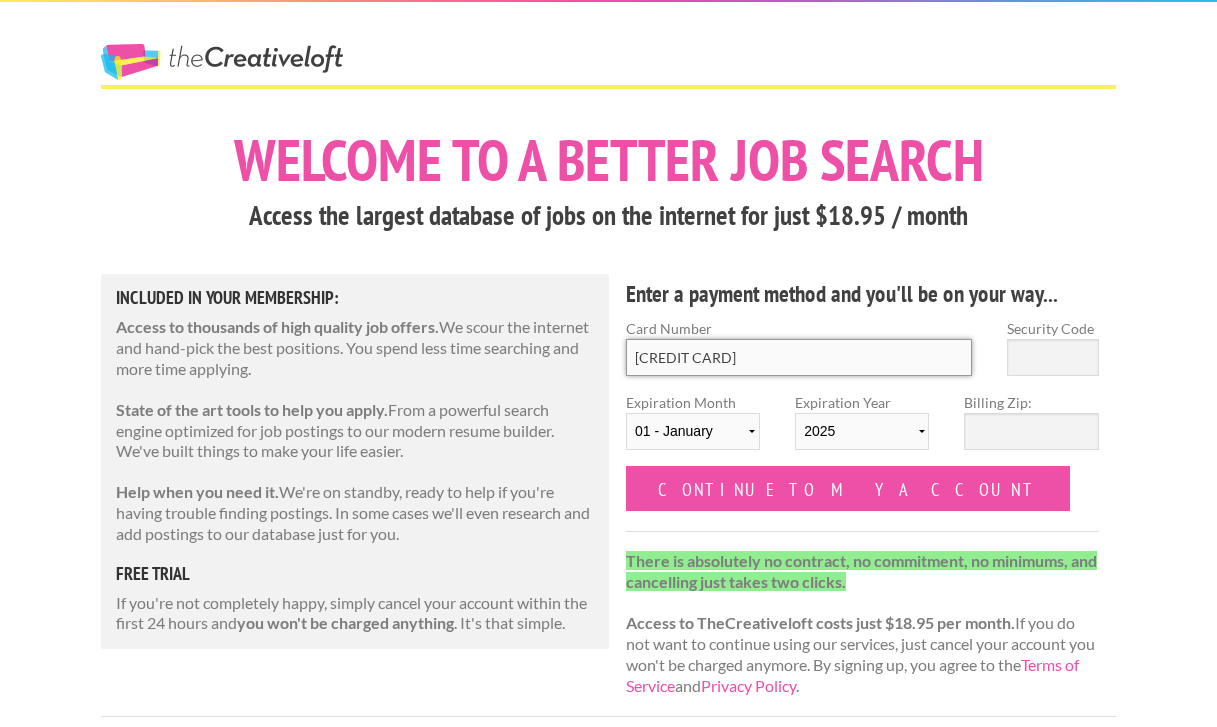 type on "[CREDIT CARD]" 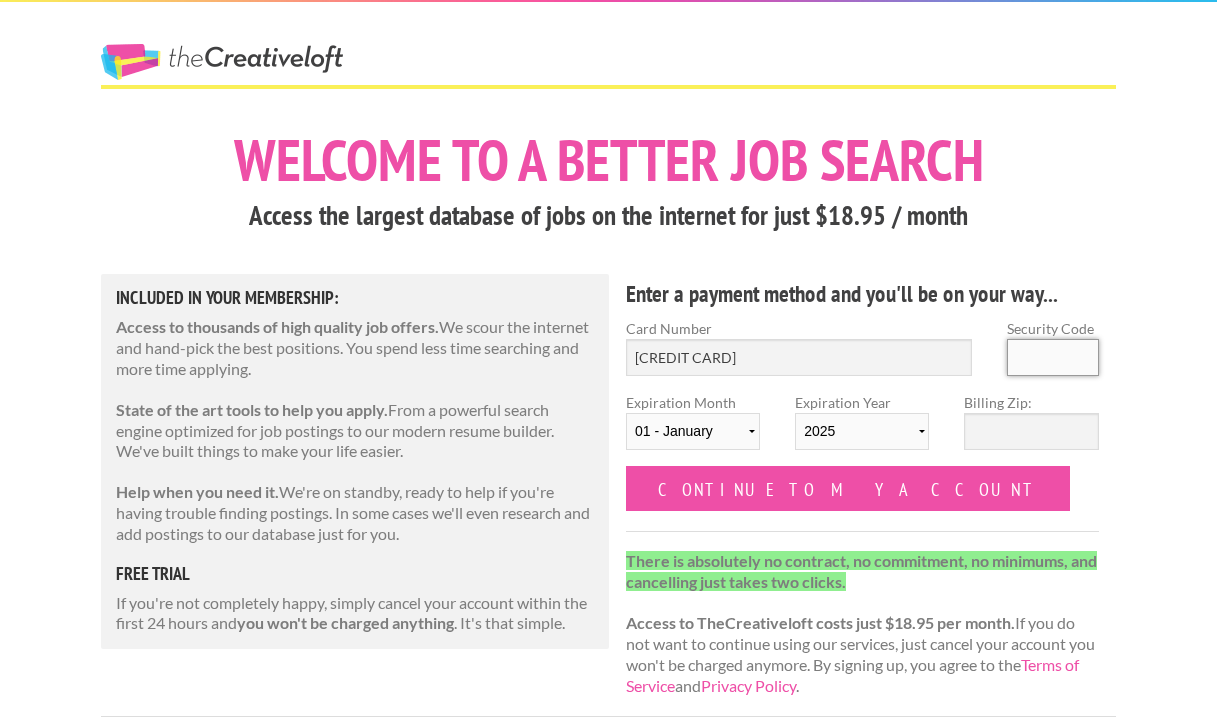 click on "Security Code" at bounding box center [1053, 357] 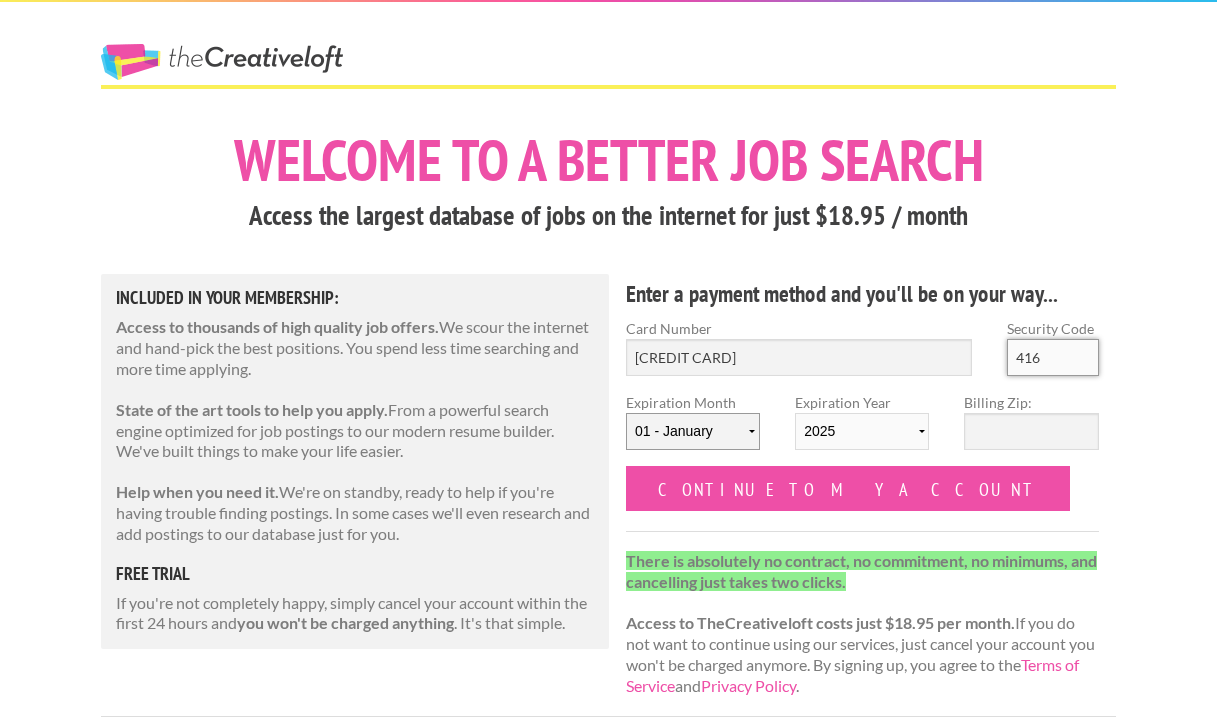 type on "416" 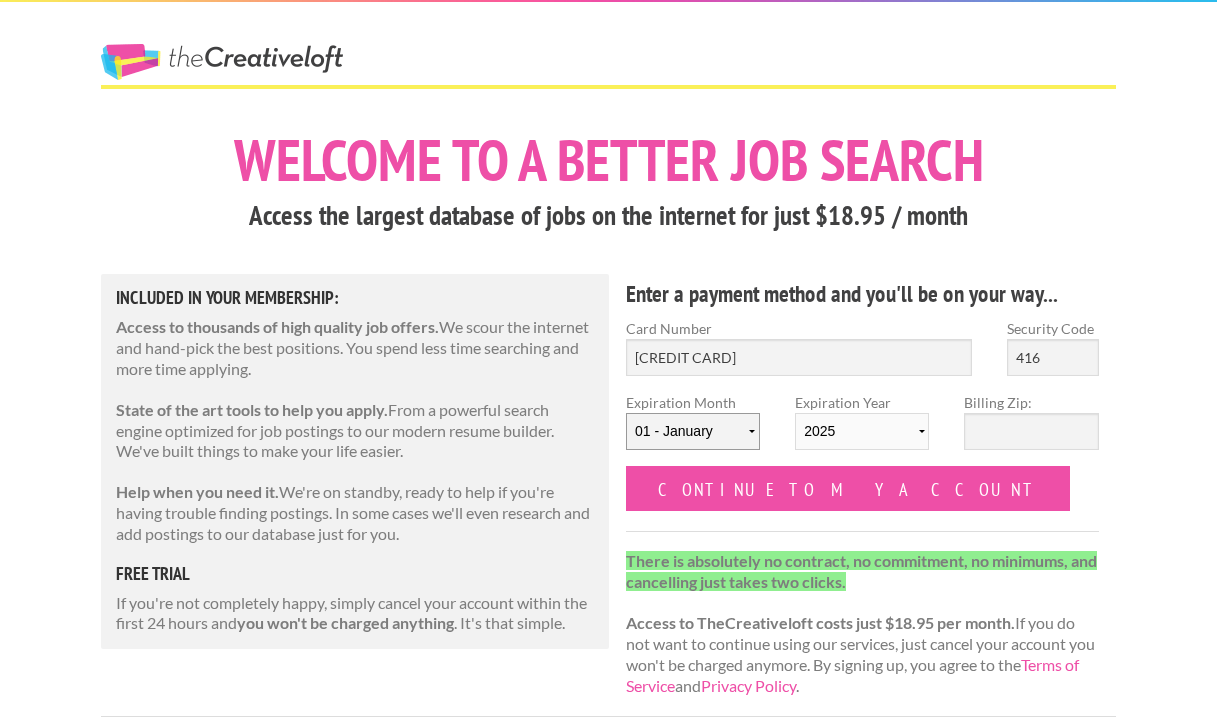 click on "01 - January
02 - February
03 - March
04 - April
05 - May
06 - June
07 - July
08 - August
09 - September
10 - October
11 - November
12 - December" at bounding box center [693, 431] 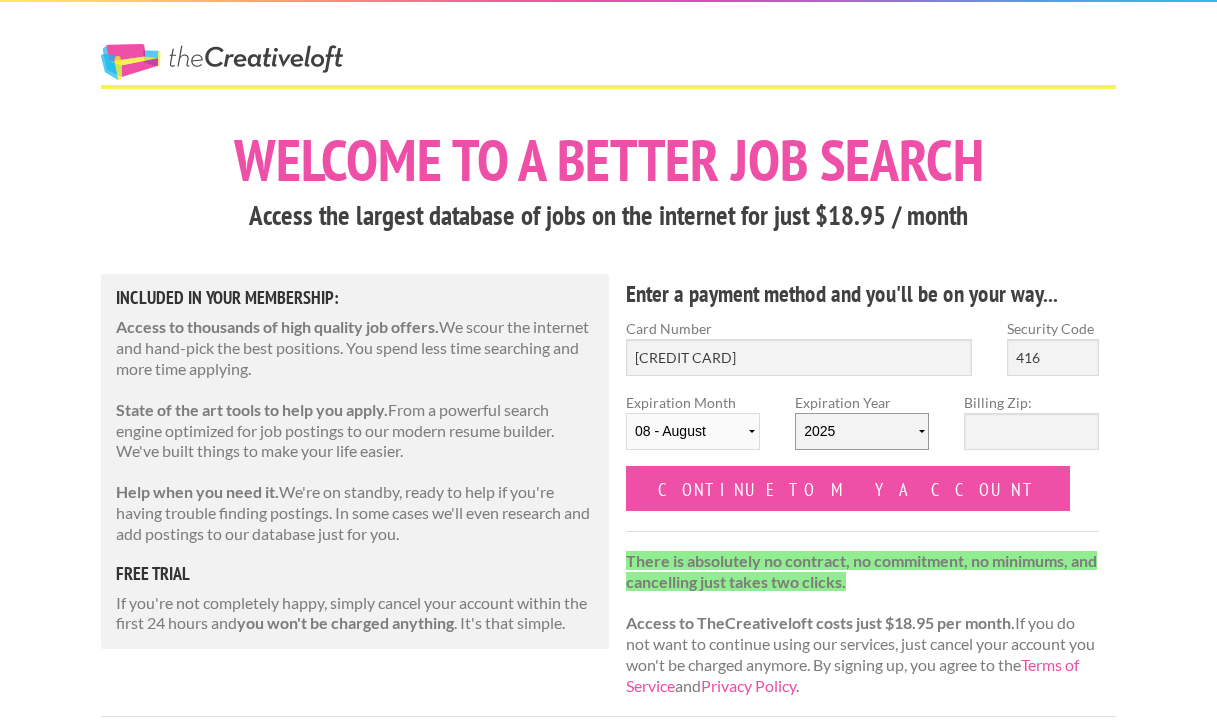 click on "2025
2026
2027
2028
2029
2030
2031
2032
2033
2034" at bounding box center [862, 431] 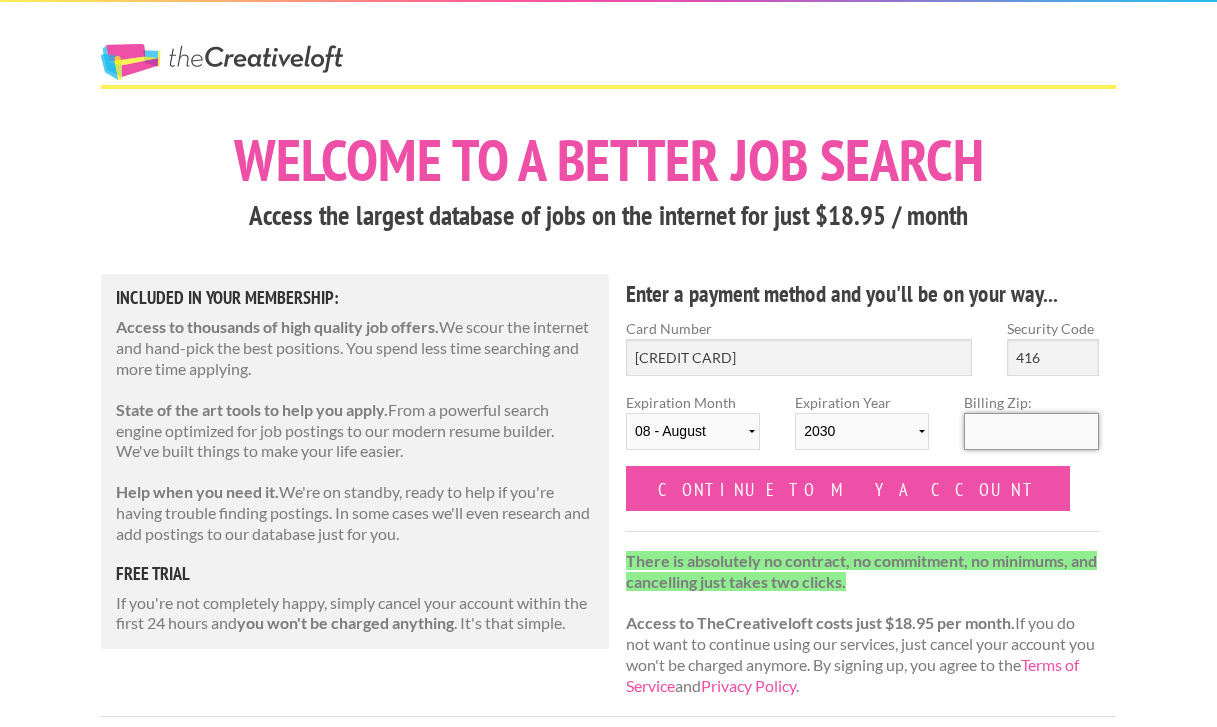 click on "Billing Zip:" at bounding box center (1031, 431) 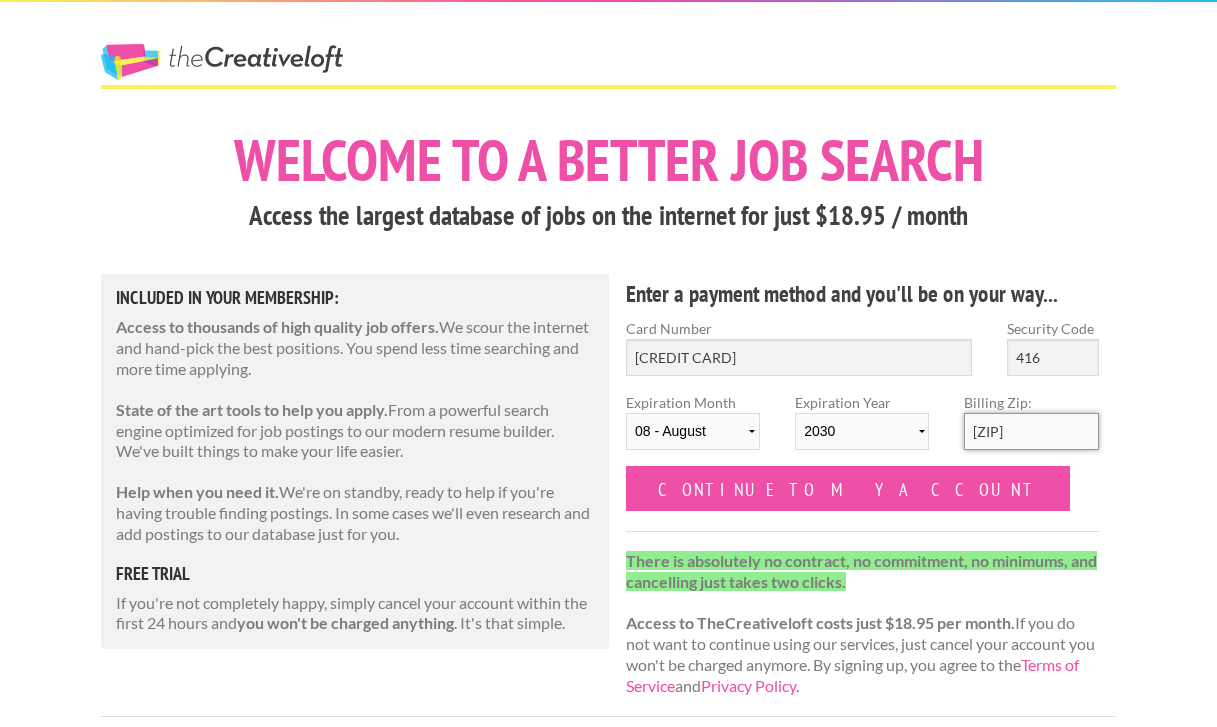 type on "37206" 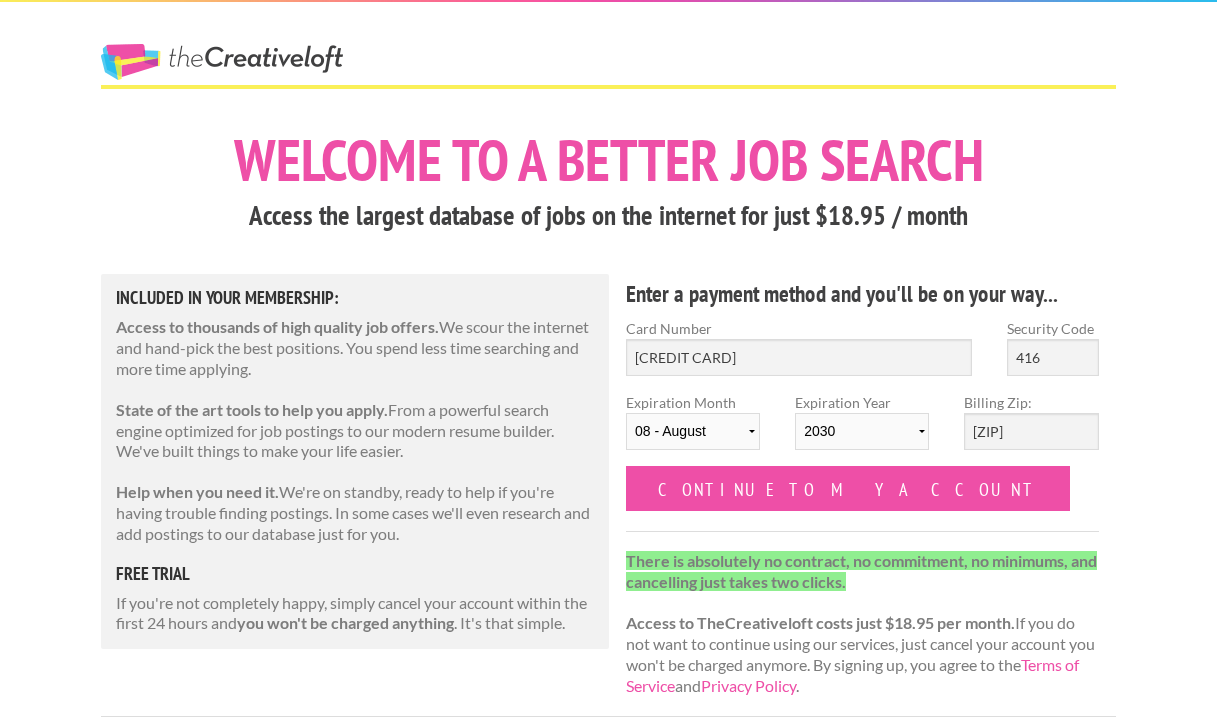 click on "Card Number
5425 4301 3915 1794
Security Code
416
Expiration Month
01 - January
02 - February
03 - March
04 - April
05 - May
06 - June
07 - July
08 - August
09 - September
10 - October
11 - November
12 - December
Expiration Year
2025
2026
2027
2028
2029
2030
2031
2032
2033
2034
Billing Zip:
37206
Continue to my account" at bounding box center (862, 414) 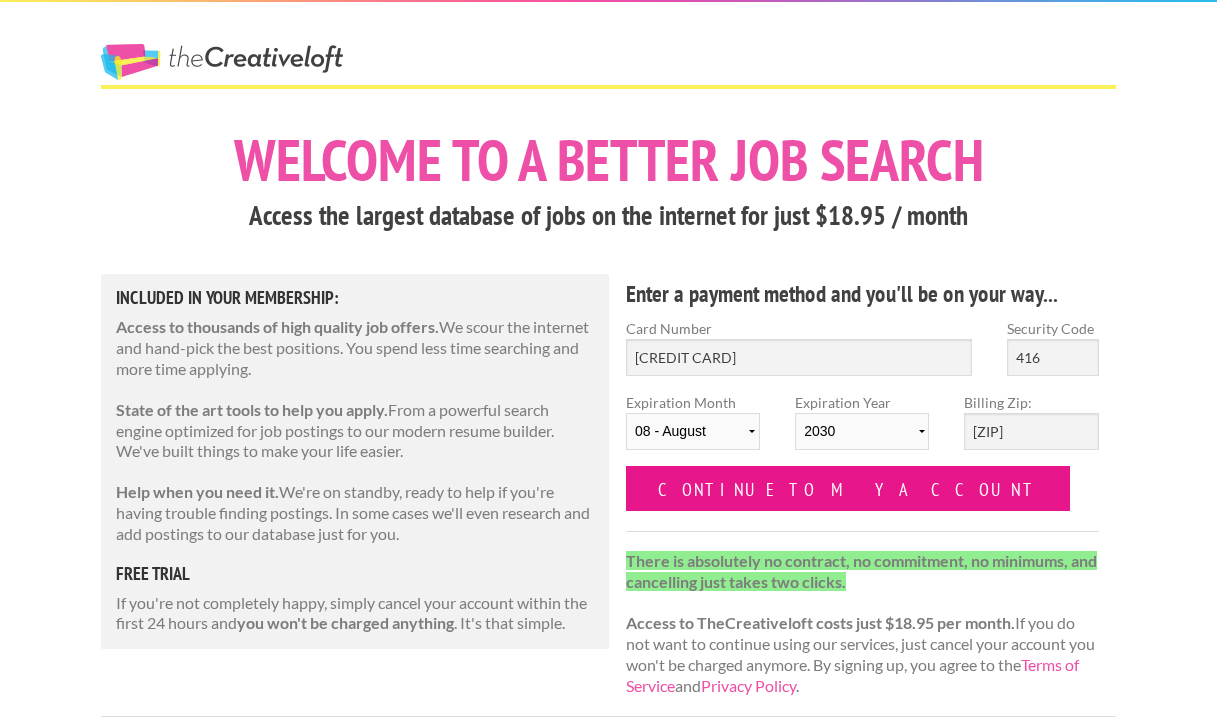 click on "Continue to my account" at bounding box center [848, 488] 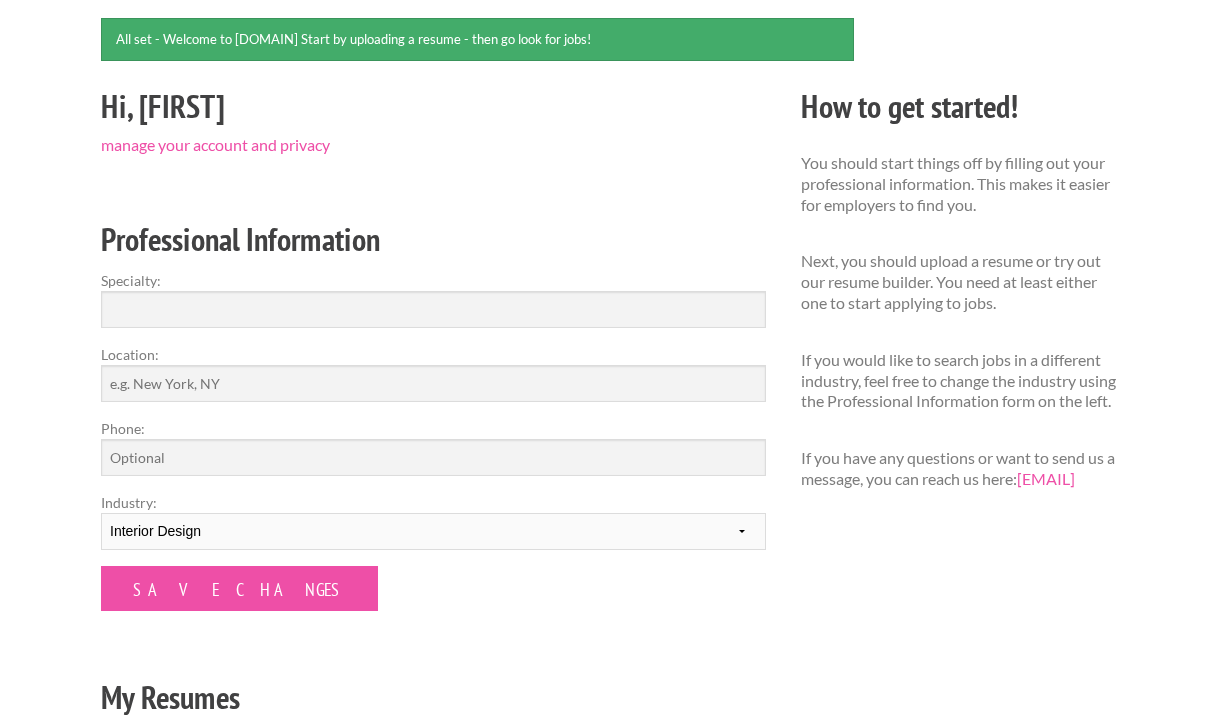 scroll, scrollTop: 179, scrollLeft: 0, axis: vertical 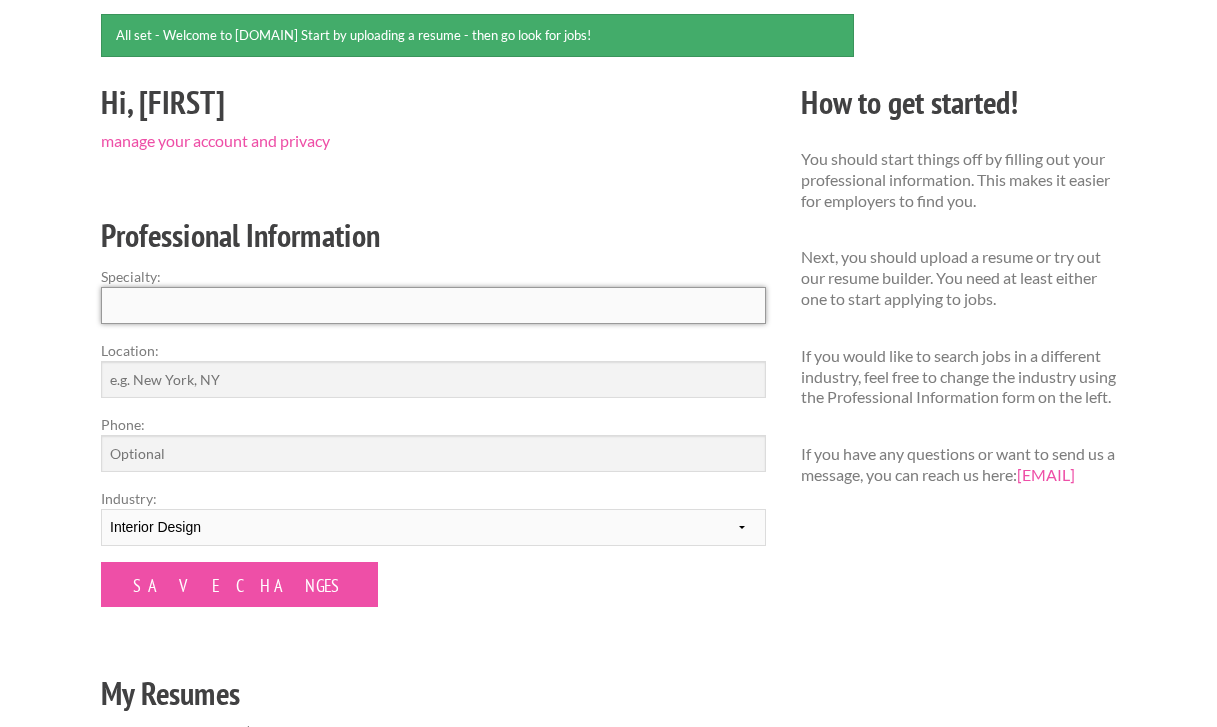 click on "Specialty:" at bounding box center (433, 305) 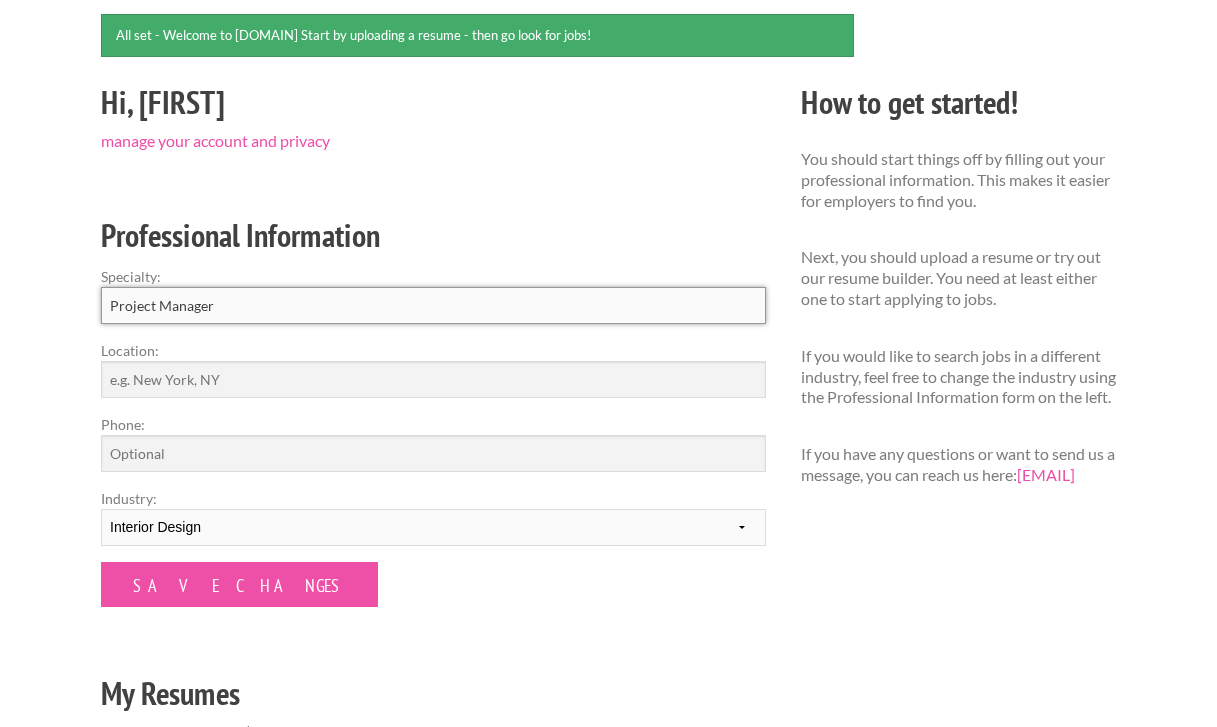 type on "Project Manager" 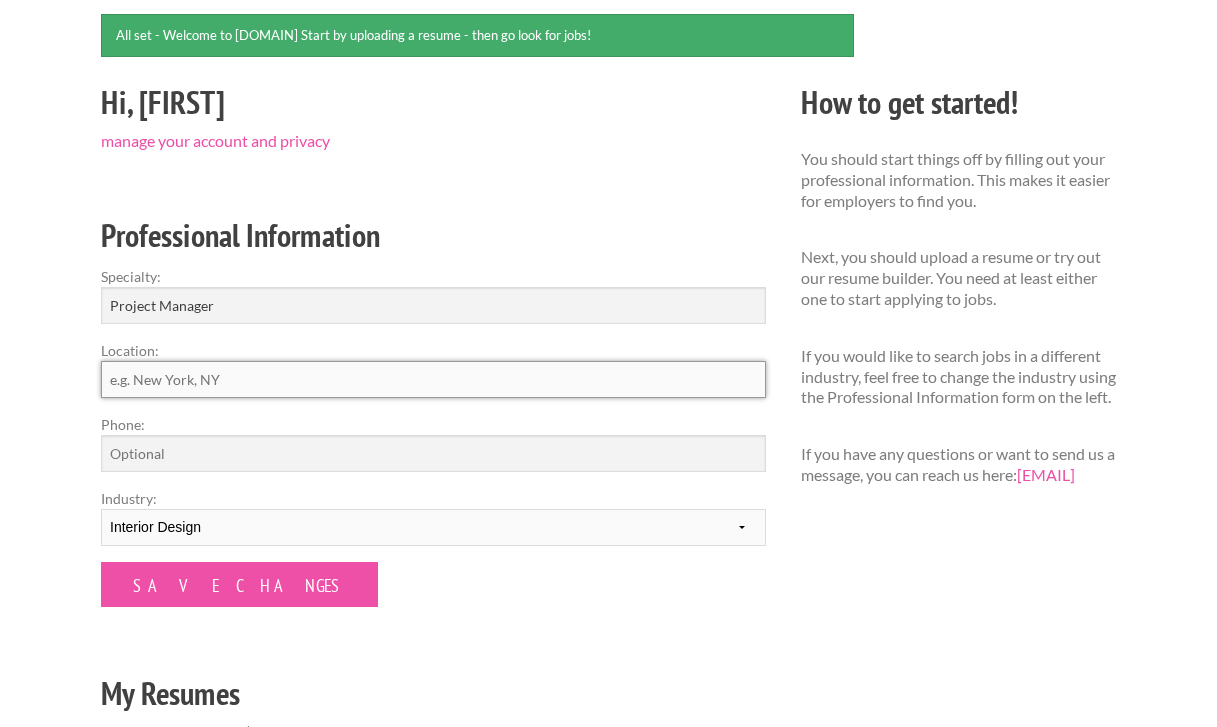click on "Location:" at bounding box center [433, 379] 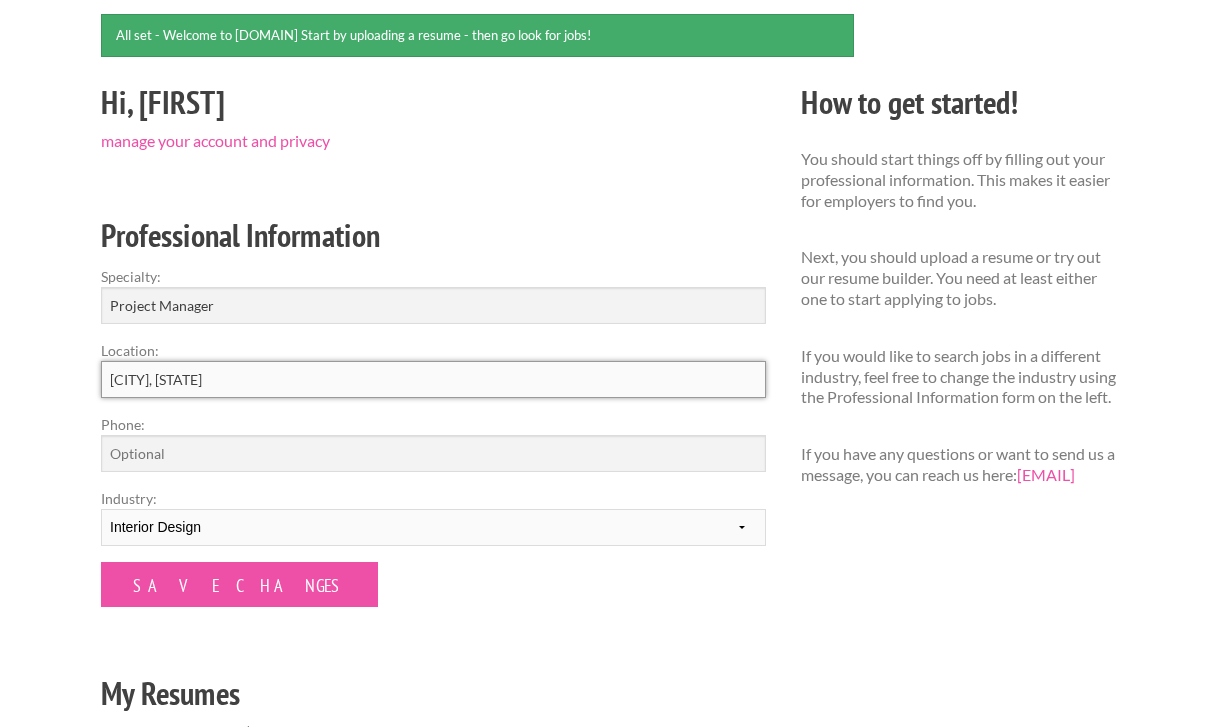 type on "[CITY], [STATE]" 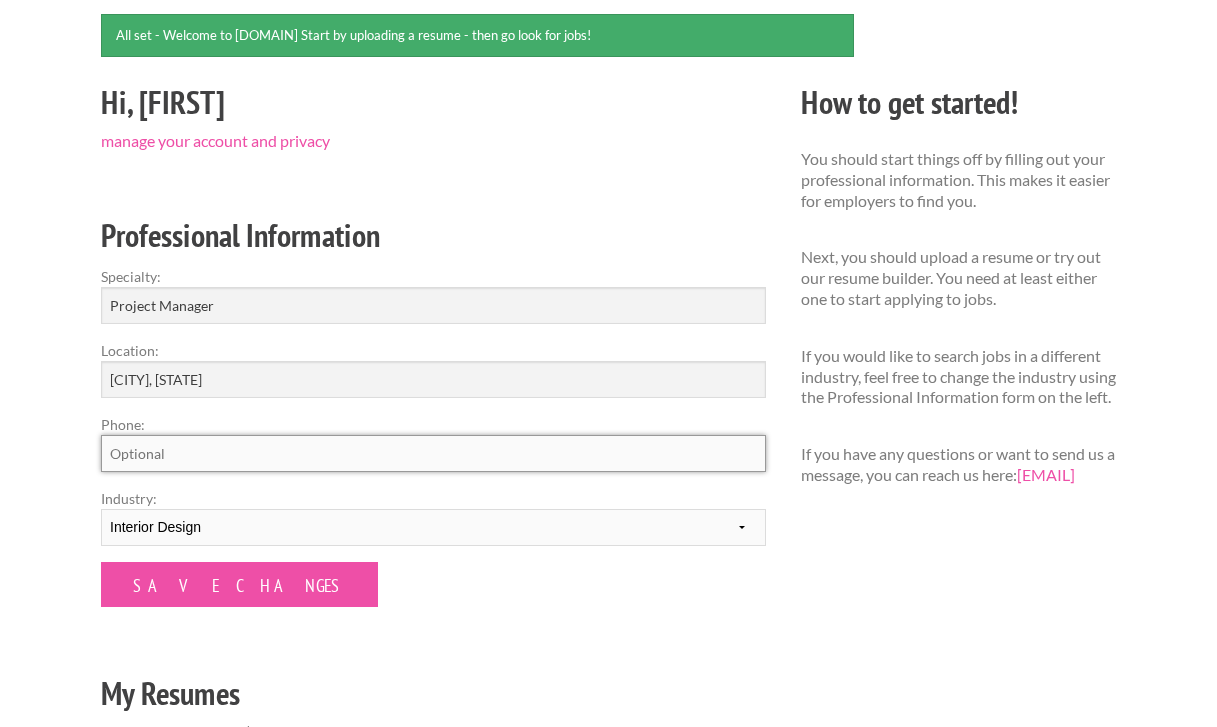 click on "Phone:" at bounding box center [433, 453] 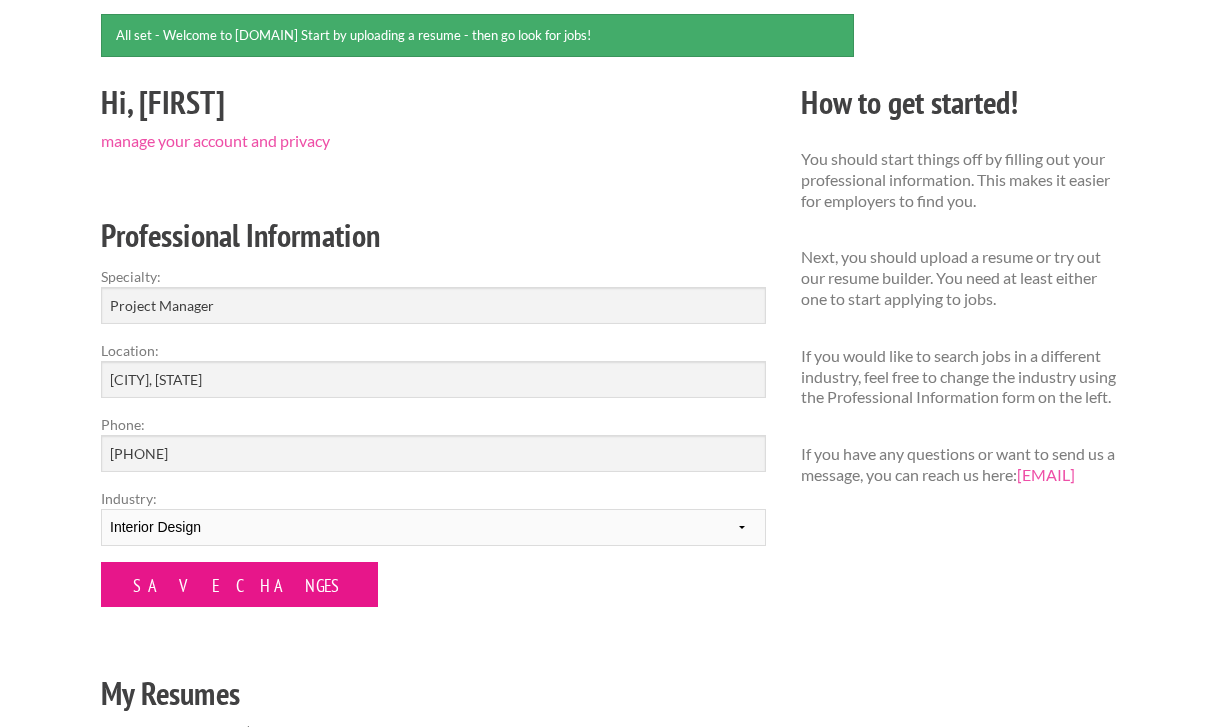 click on "Save Changes" at bounding box center [239, 584] 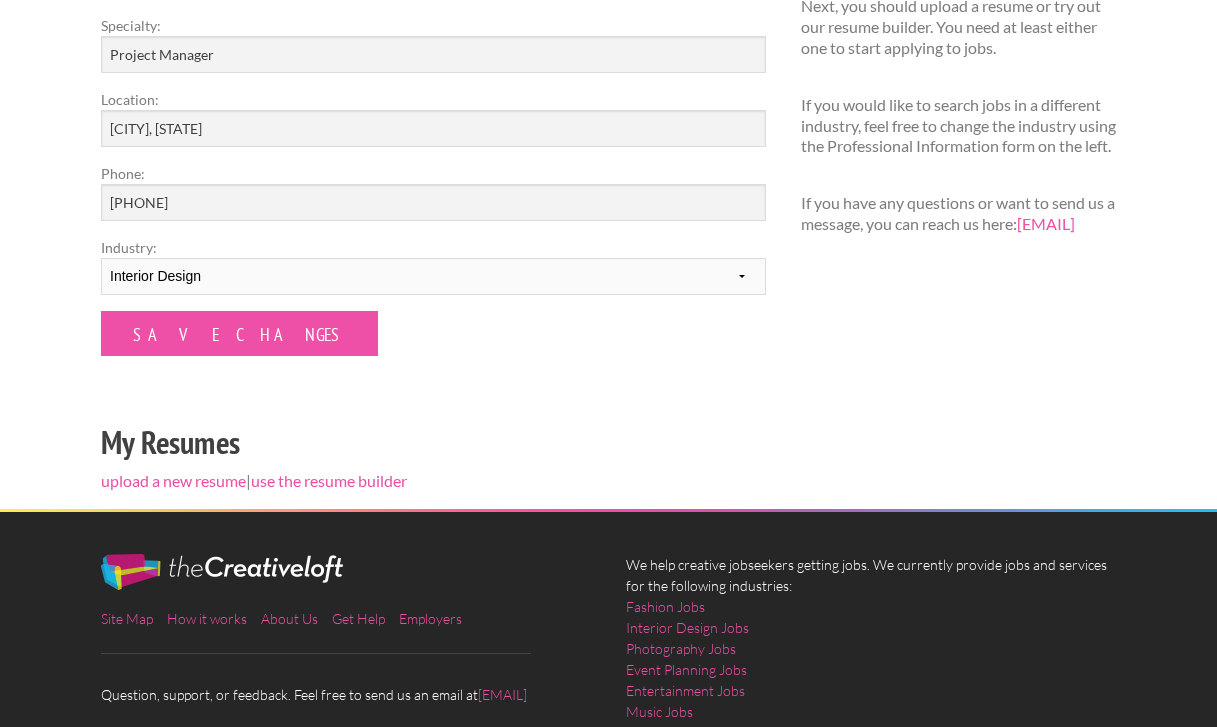 scroll, scrollTop: 382, scrollLeft: 0, axis: vertical 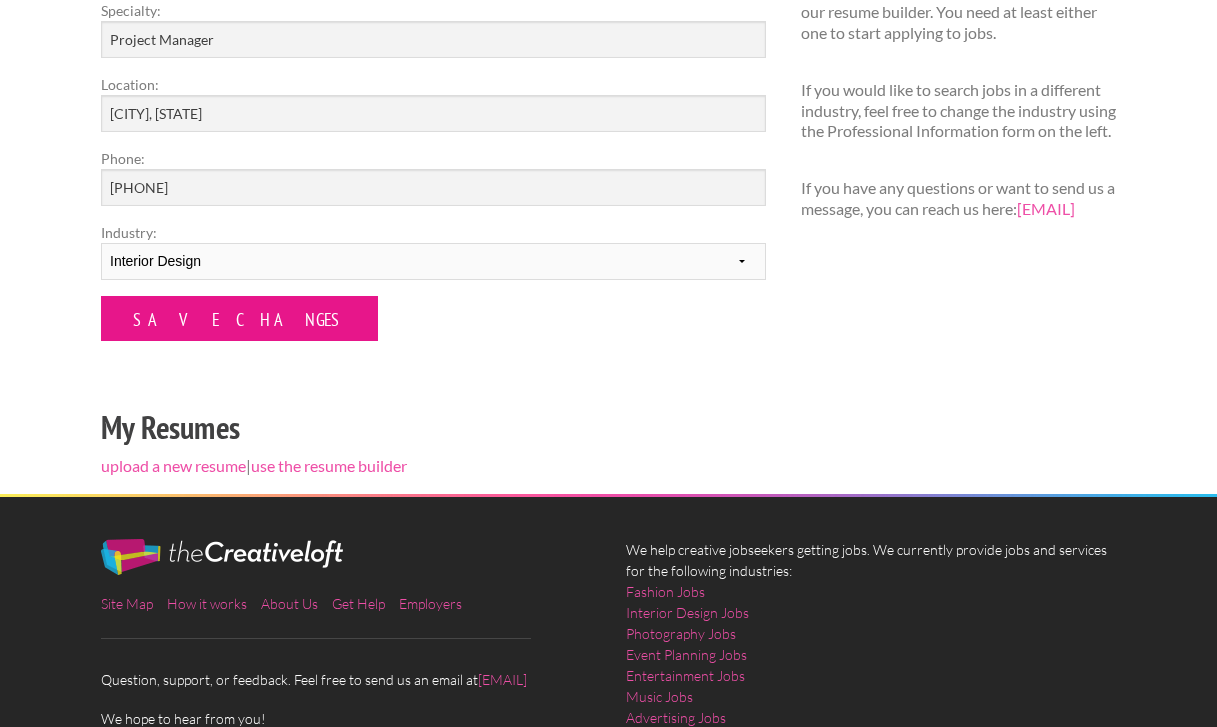 click on "Save Changes" at bounding box center [239, 318] 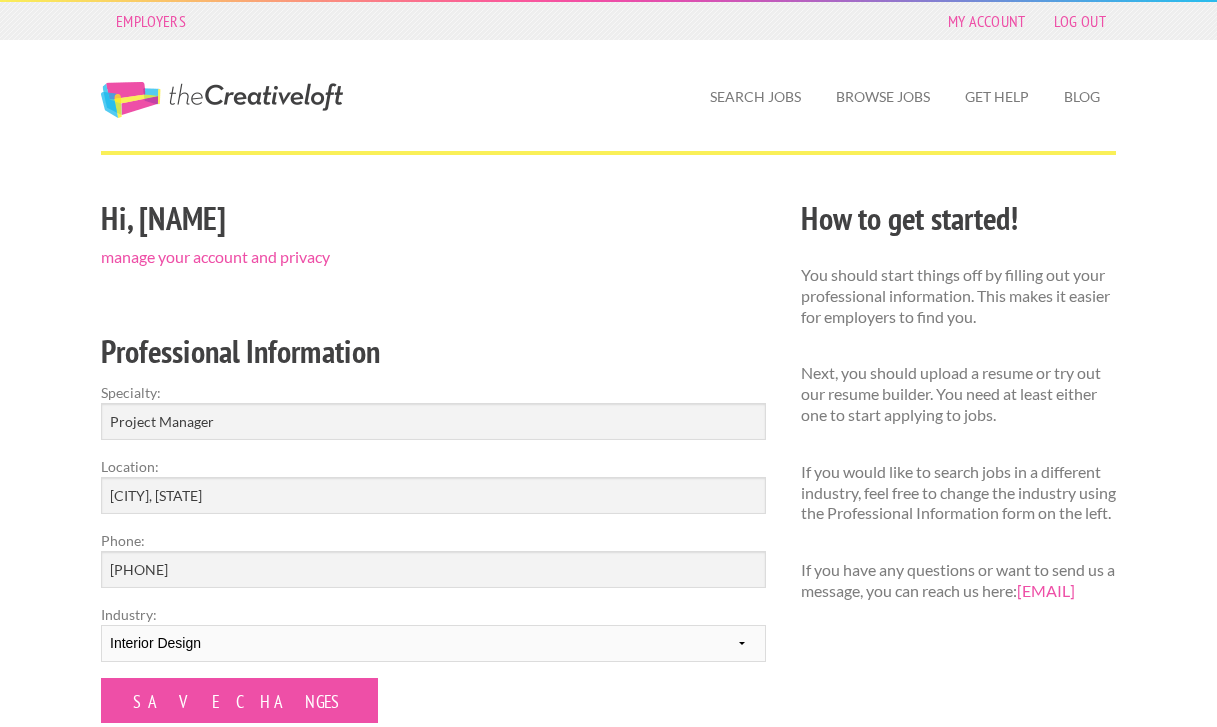 scroll, scrollTop: 0, scrollLeft: 0, axis: both 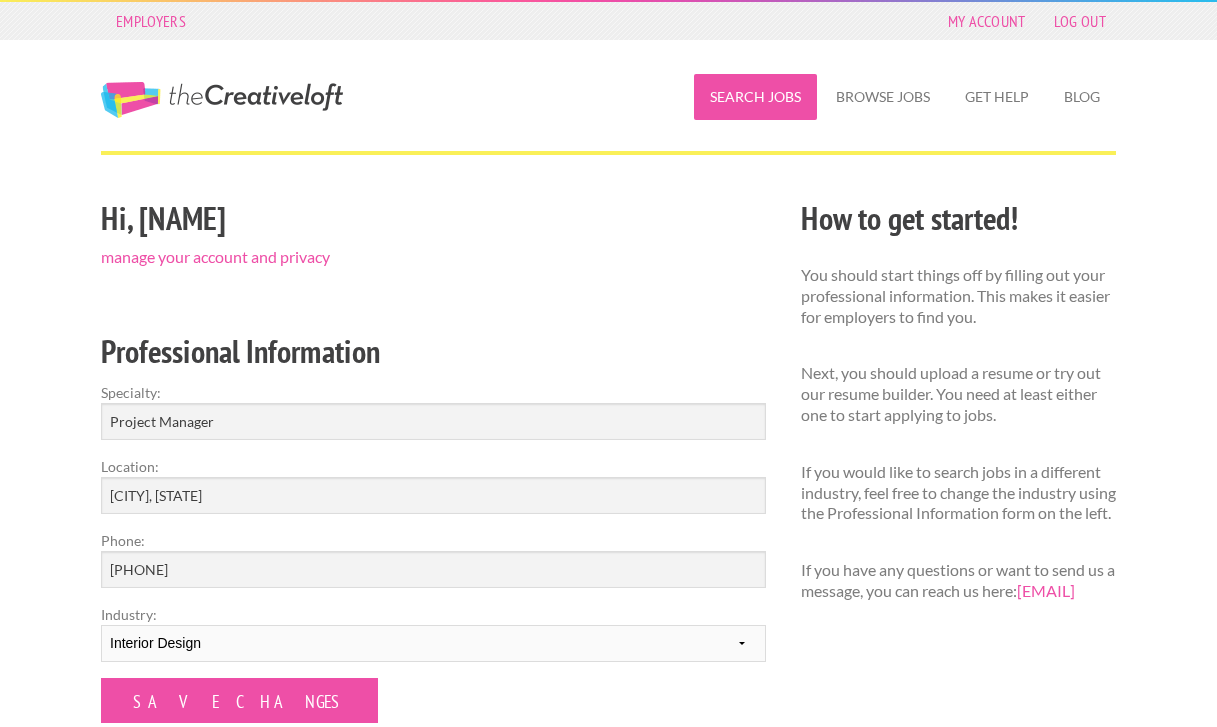 click on "Search Jobs" at bounding box center [755, 97] 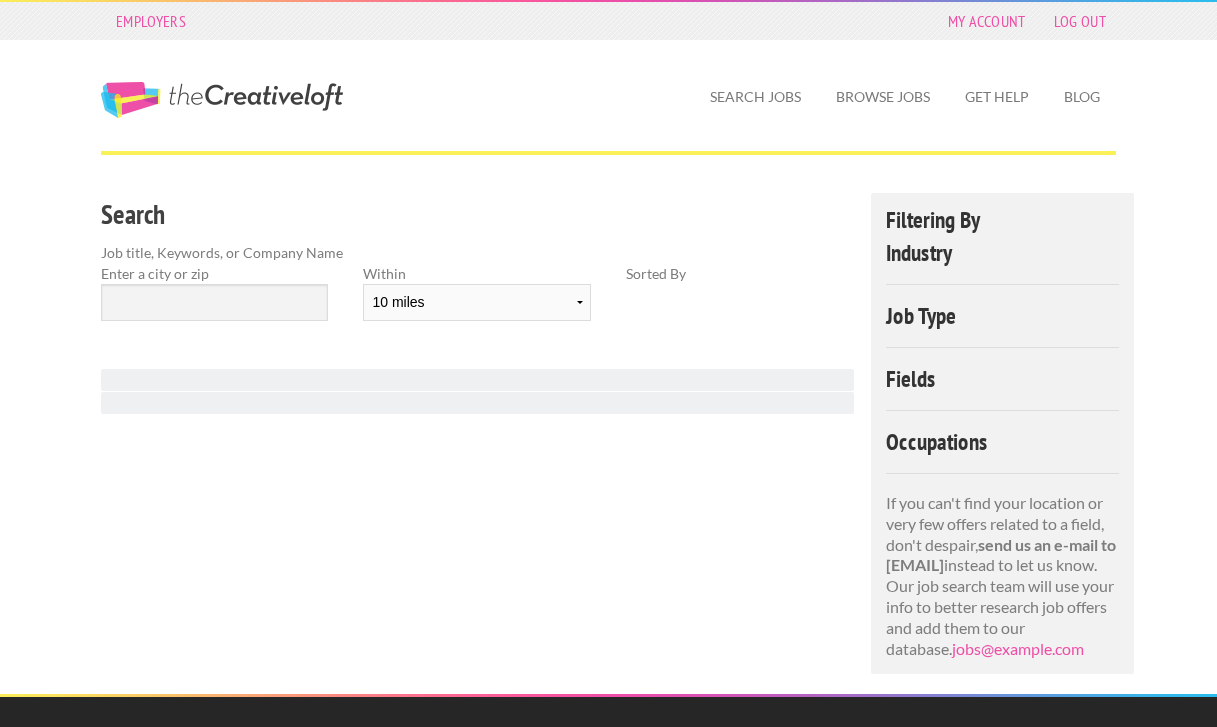 scroll, scrollTop: 0, scrollLeft: 0, axis: both 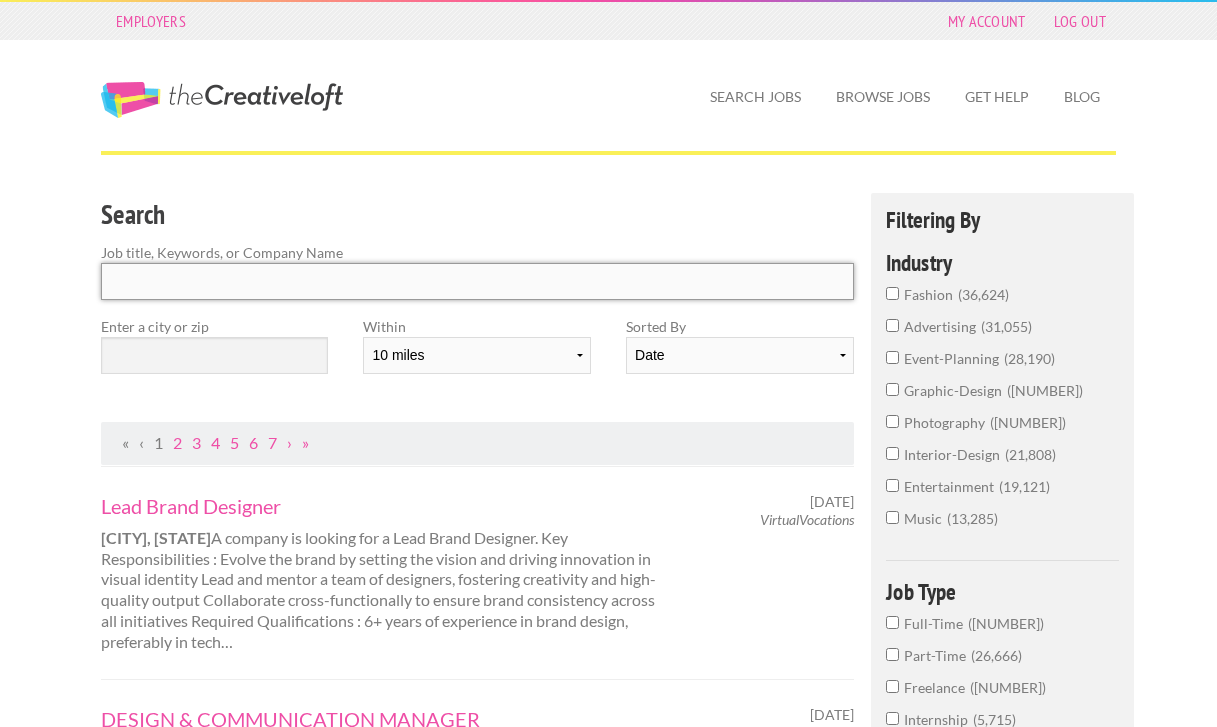 click at bounding box center [477, 281] 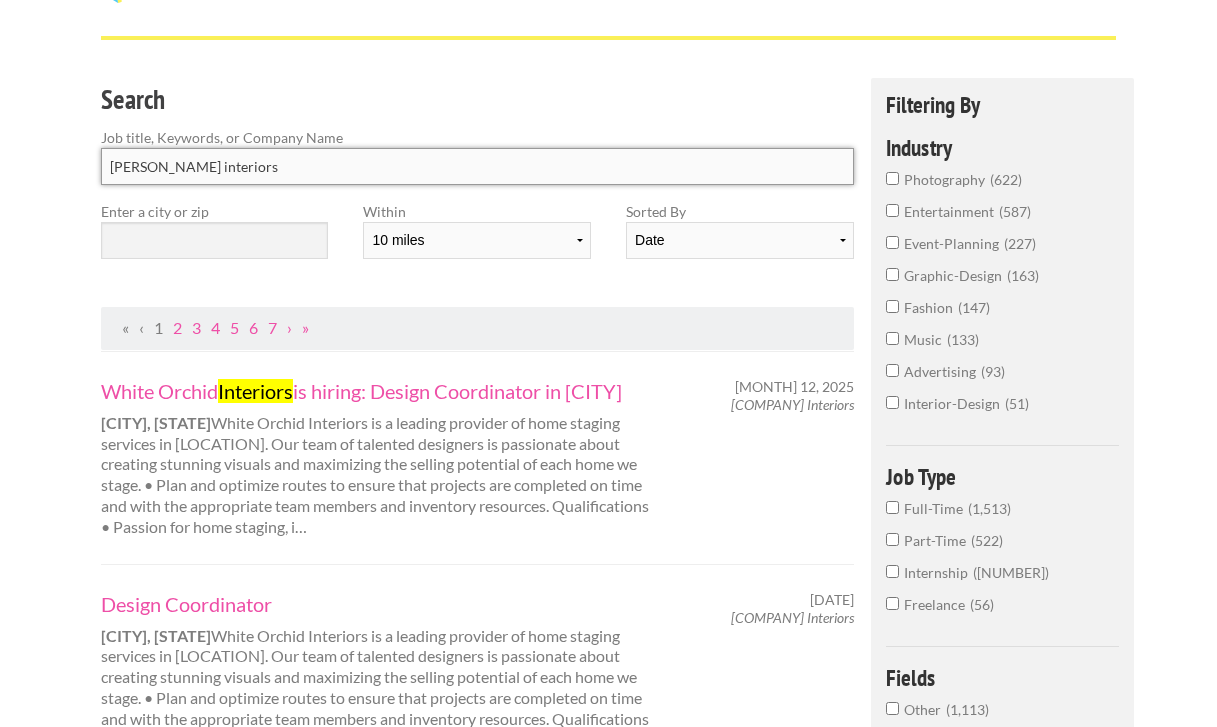 scroll, scrollTop: 111, scrollLeft: 0, axis: vertical 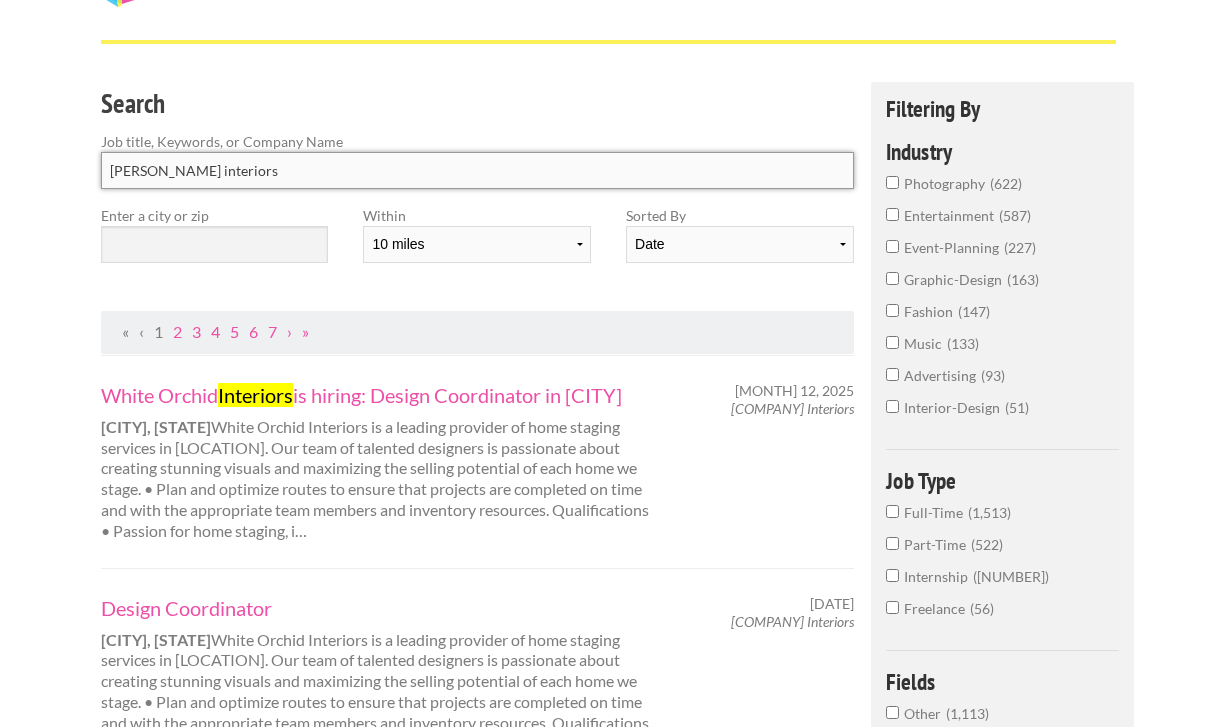 type on "[PERSON_NAME] interiors" 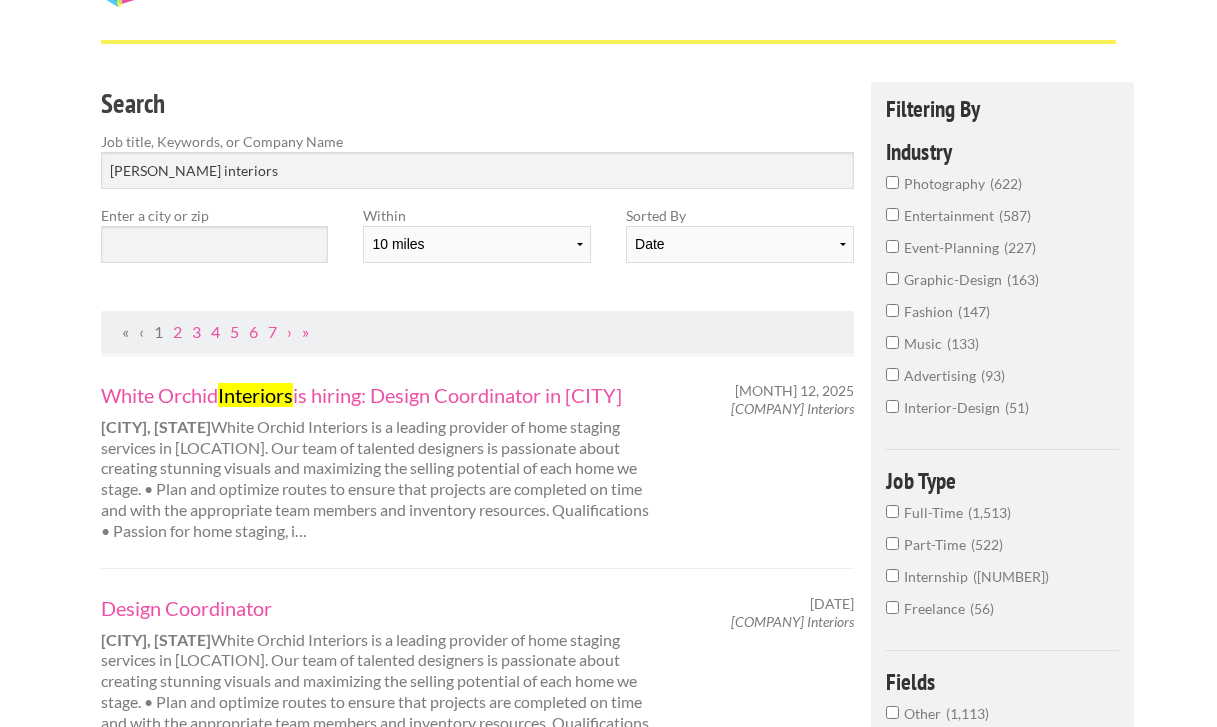 click on "interior-design 51" at bounding box center [892, 406] 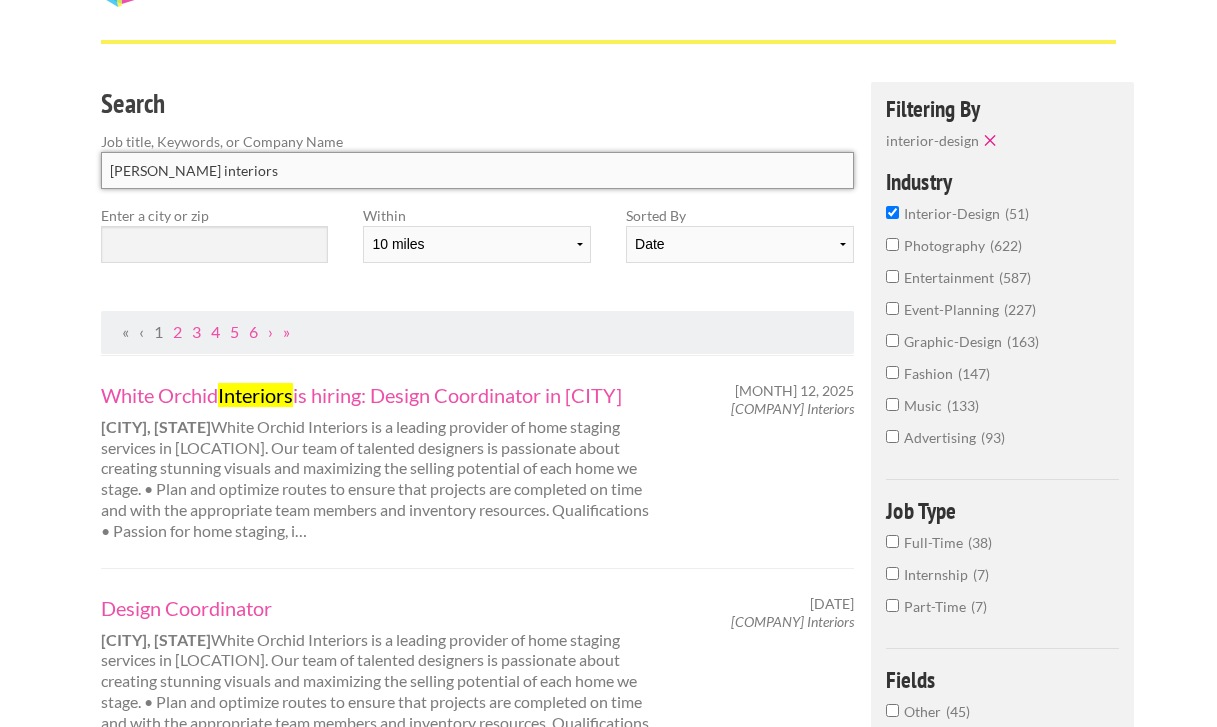 click on "[PERSON_NAME] interiors" at bounding box center [477, 170] 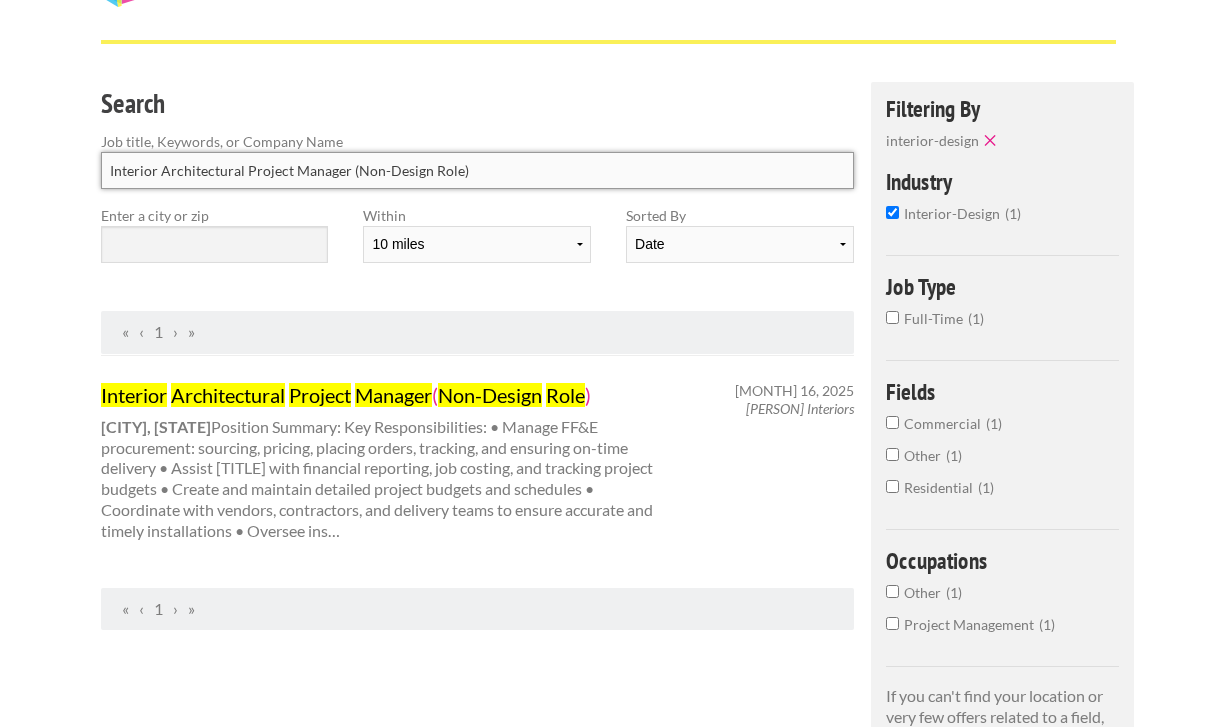type on "Interior Architectural Project Manager (Non-Design Role)" 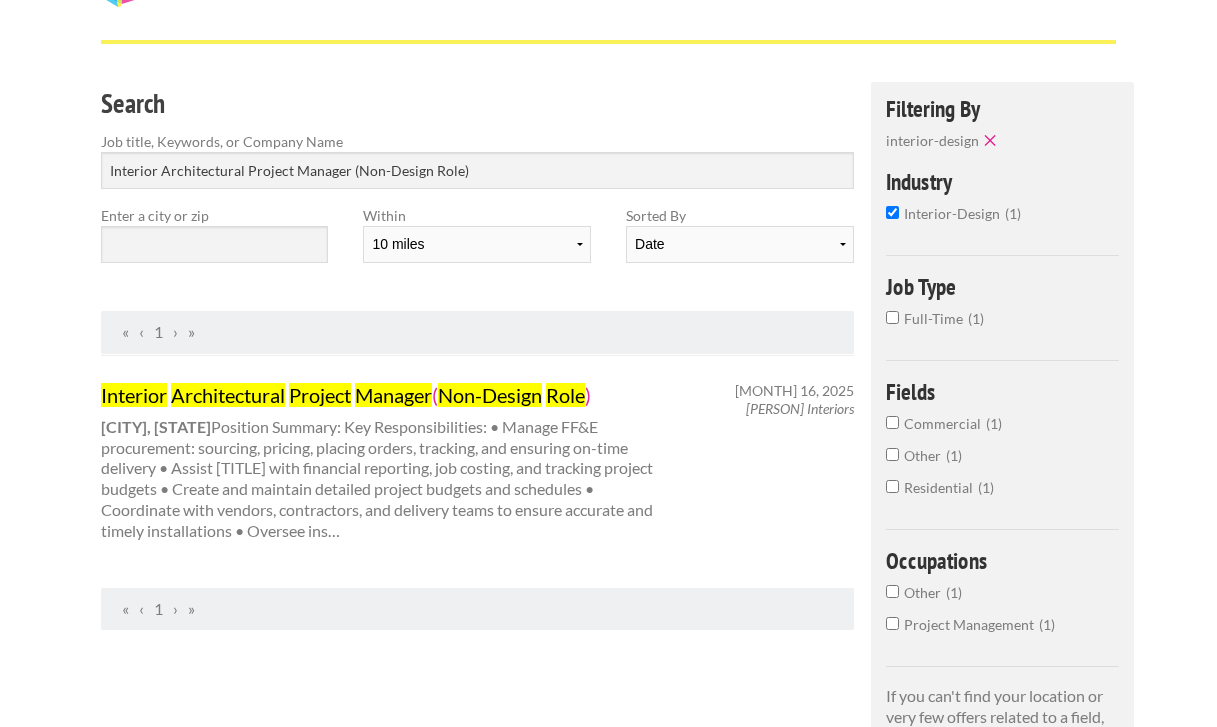 click on "Project" at bounding box center (320, 395) 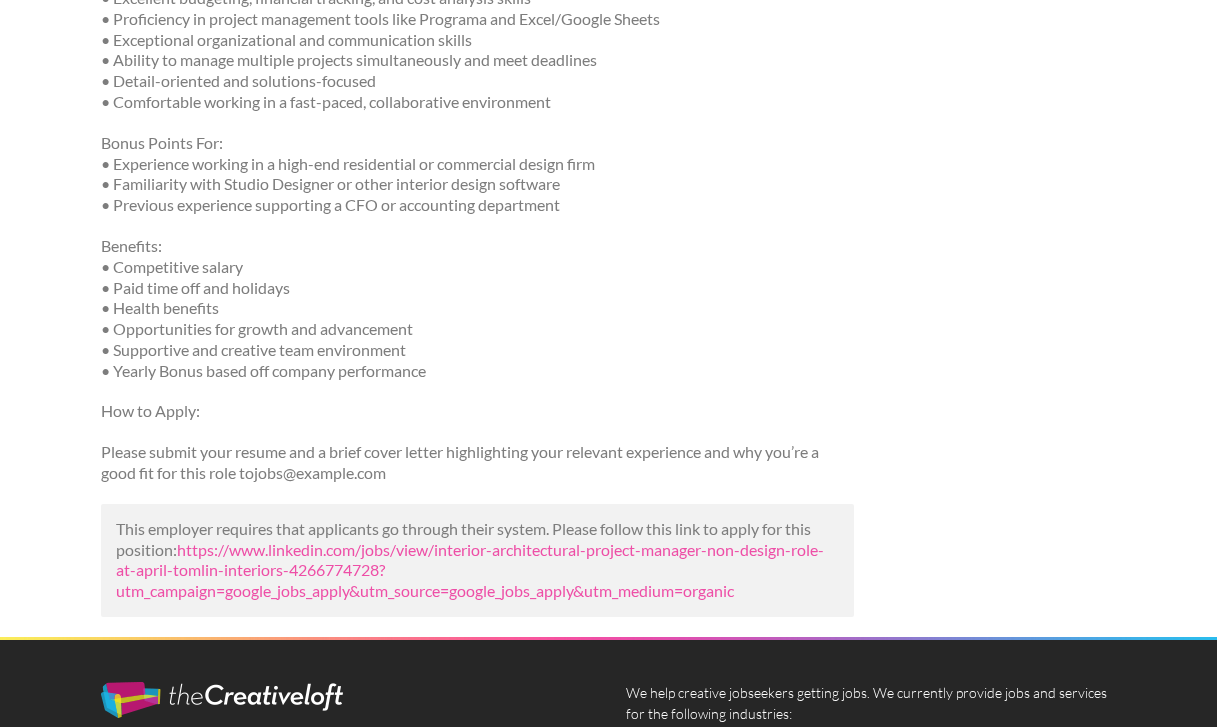 scroll, scrollTop: 778, scrollLeft: 0, axis: vertical 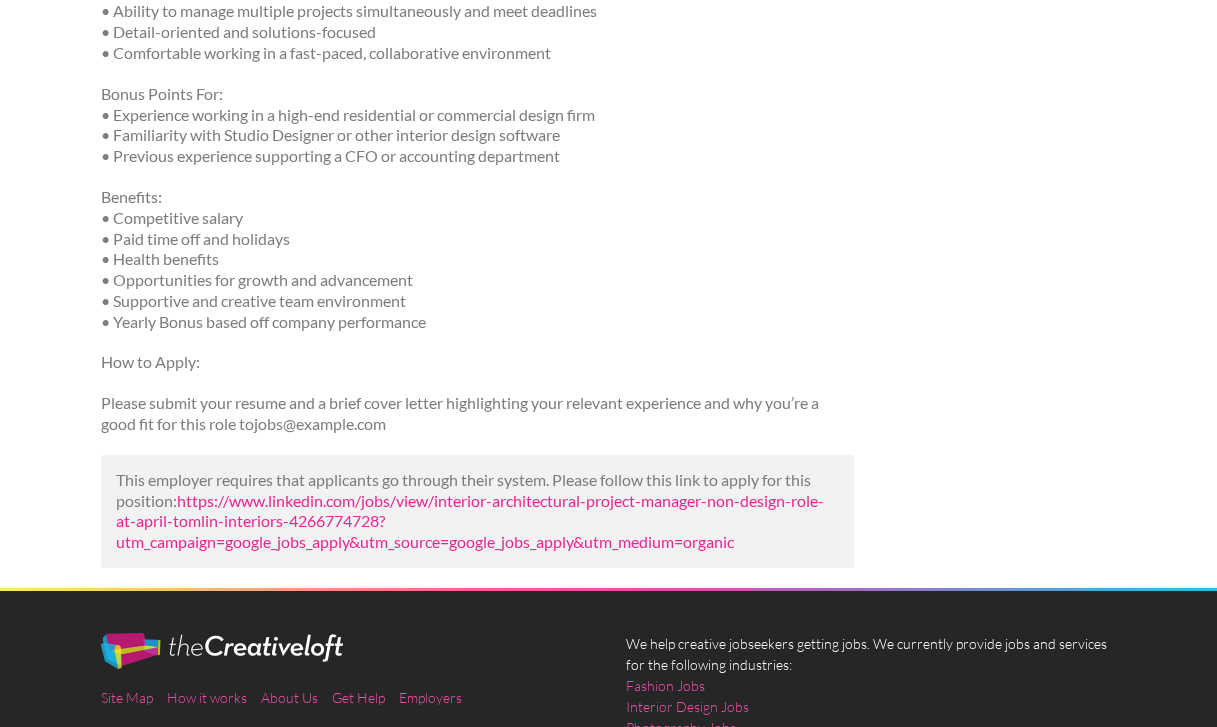 click on "https://www.linkedin.com/jobs/view/interior-architectural-project-manager-non-design-role-at-april-tomlin-interiors-4266774728?utm_campaign=google_jobs_apply&utm_source=google_jobs_apply&utm_medium=organic" at bounding box center [470, 521] 